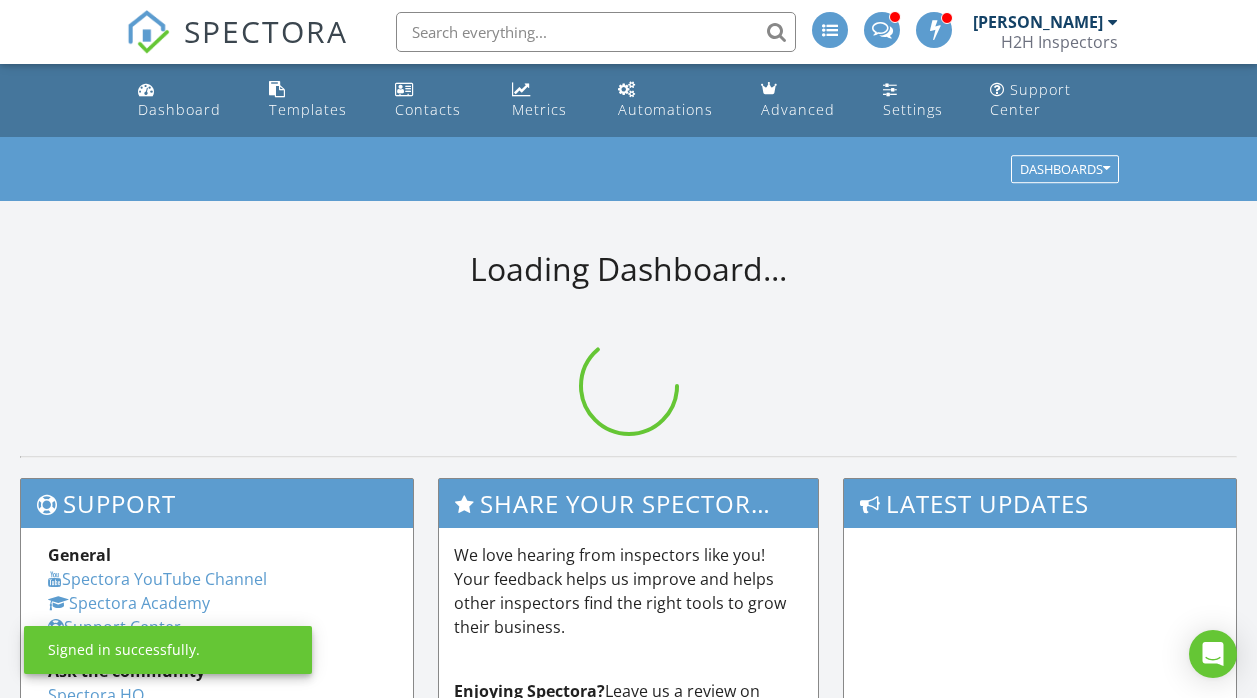 scroll, scrollTop: 0, scrollLeft: 0, axis: both 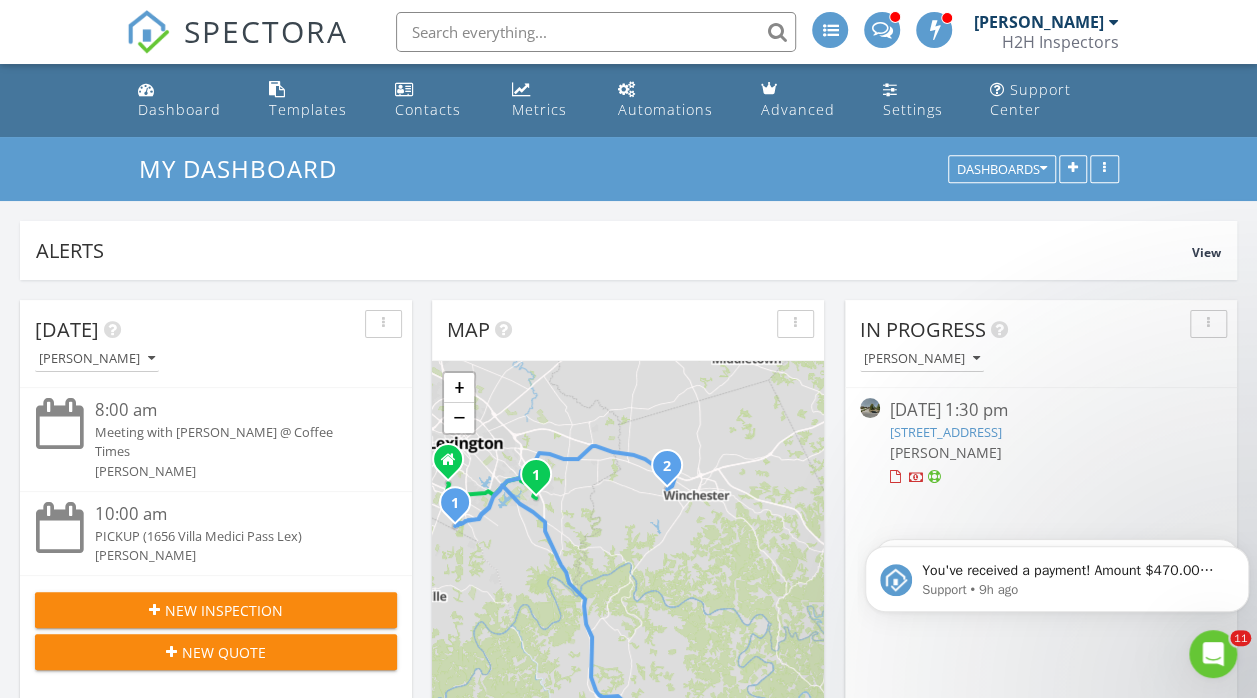click at bounding box center (596, 32) 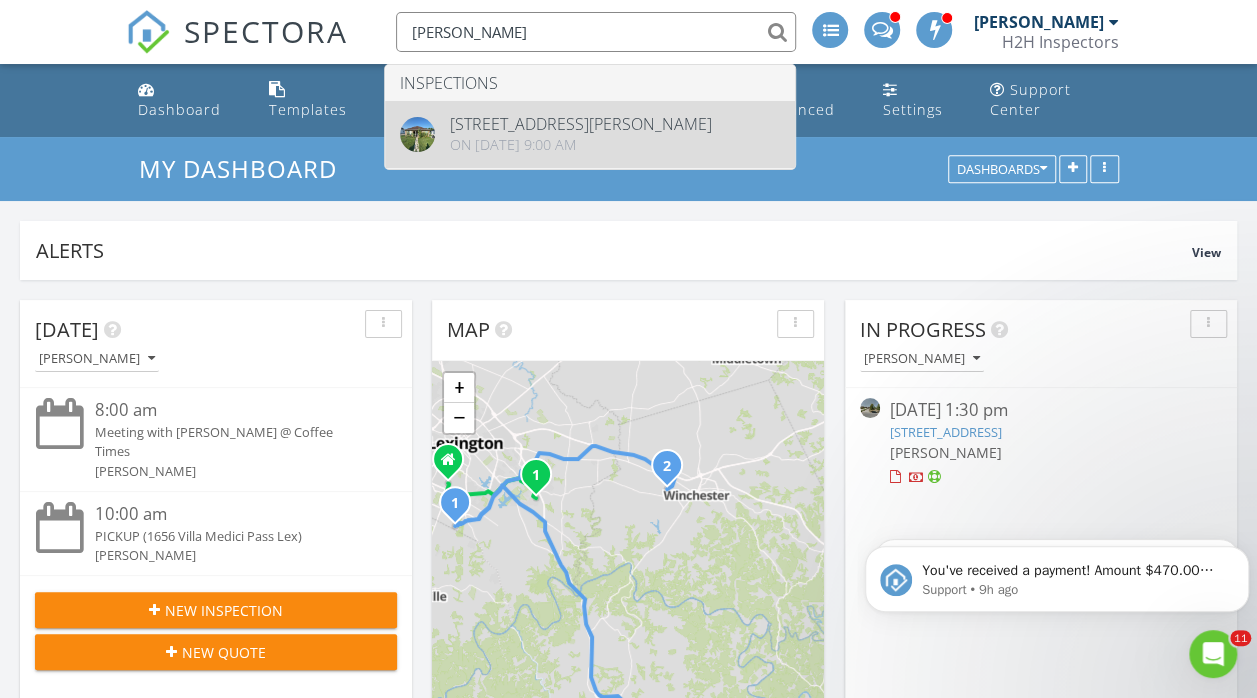 type on "miriam mer" 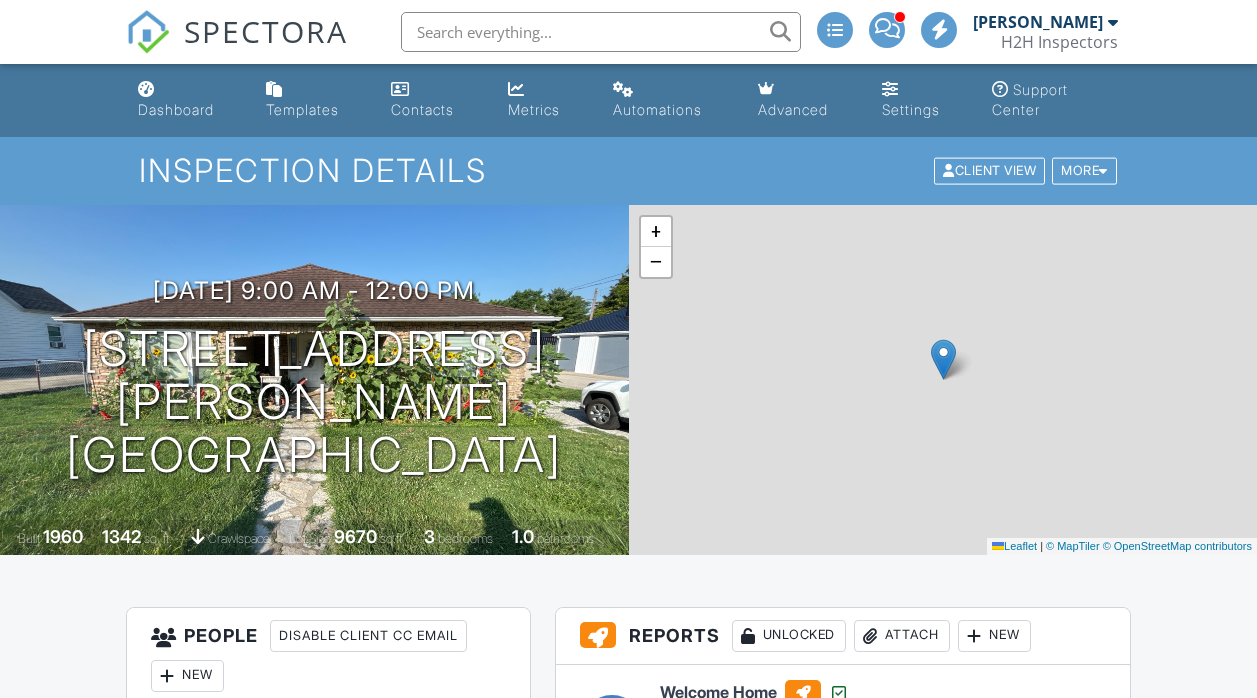 scroll, scrollTop: 0, scrollLeft: 0, axis: both 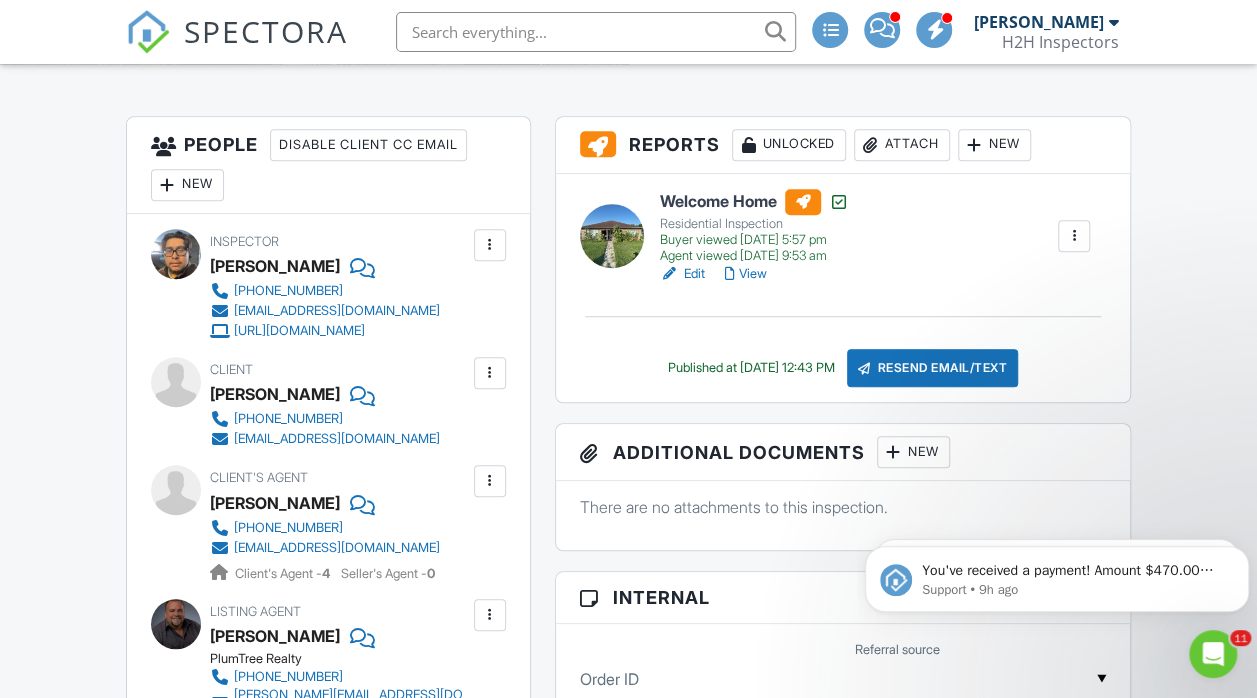 click at bounding box center (596, 32) 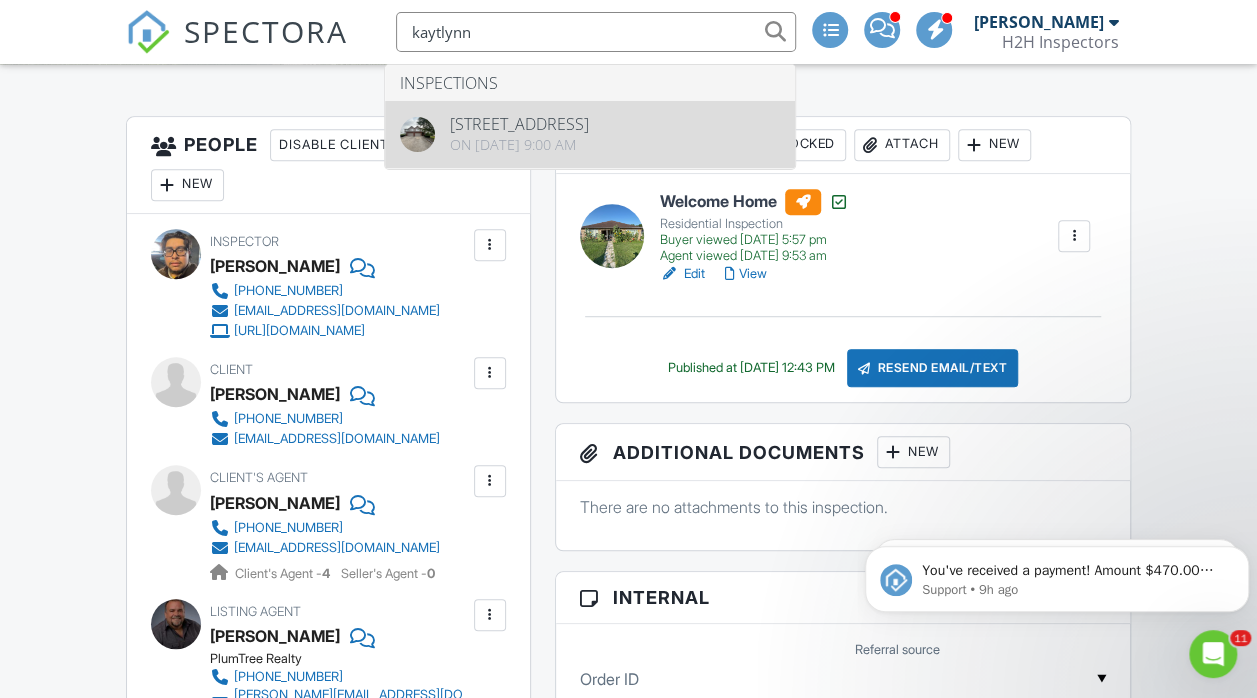 type on "kaytlynn" 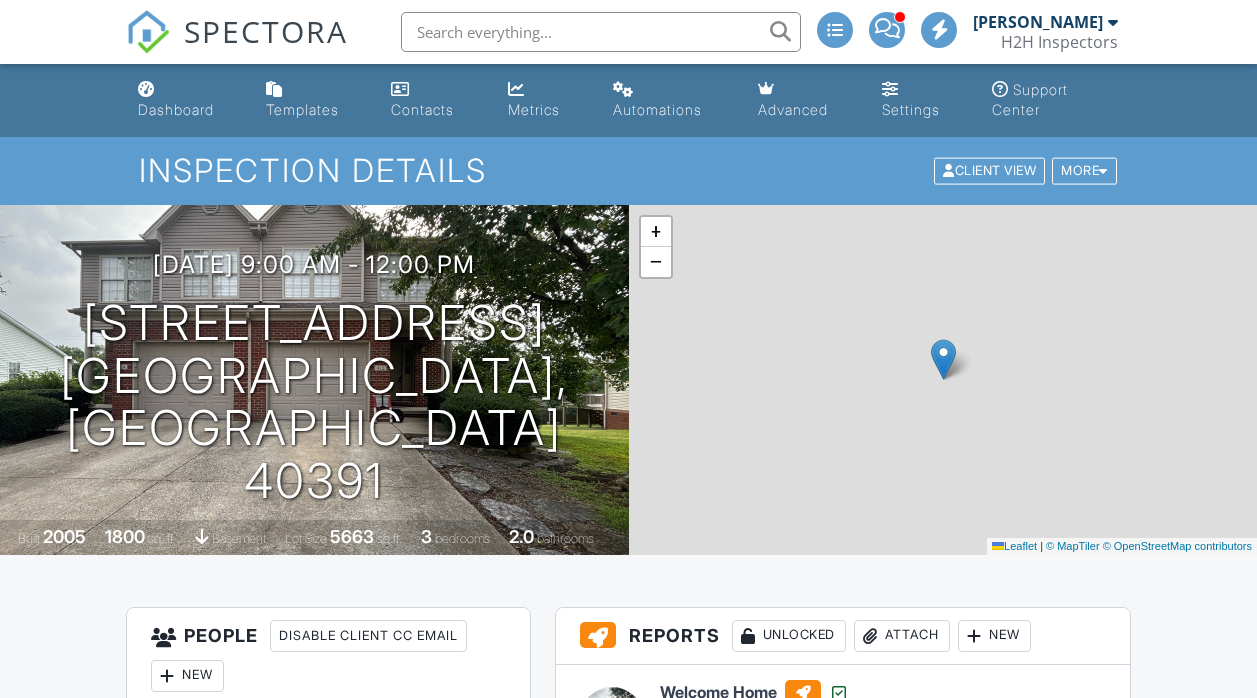 scroll, scrollTop: 0, scrollLeft: 0, axis: both 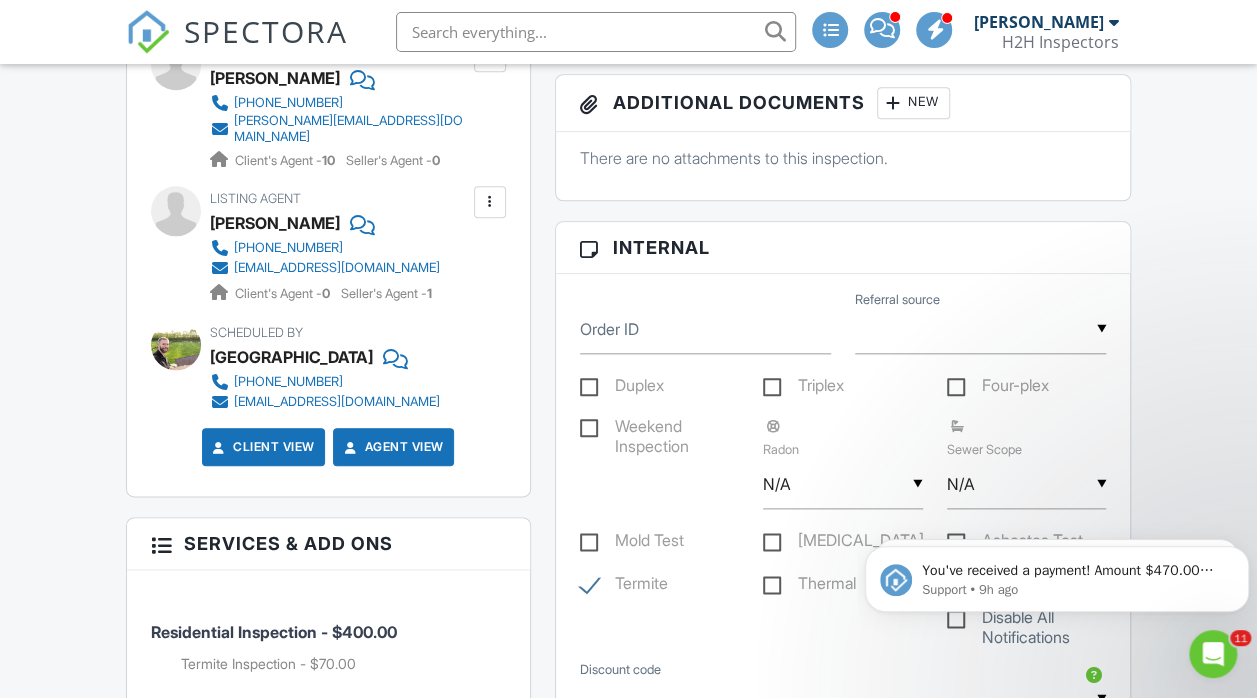 click at bounding box center [596, 32] 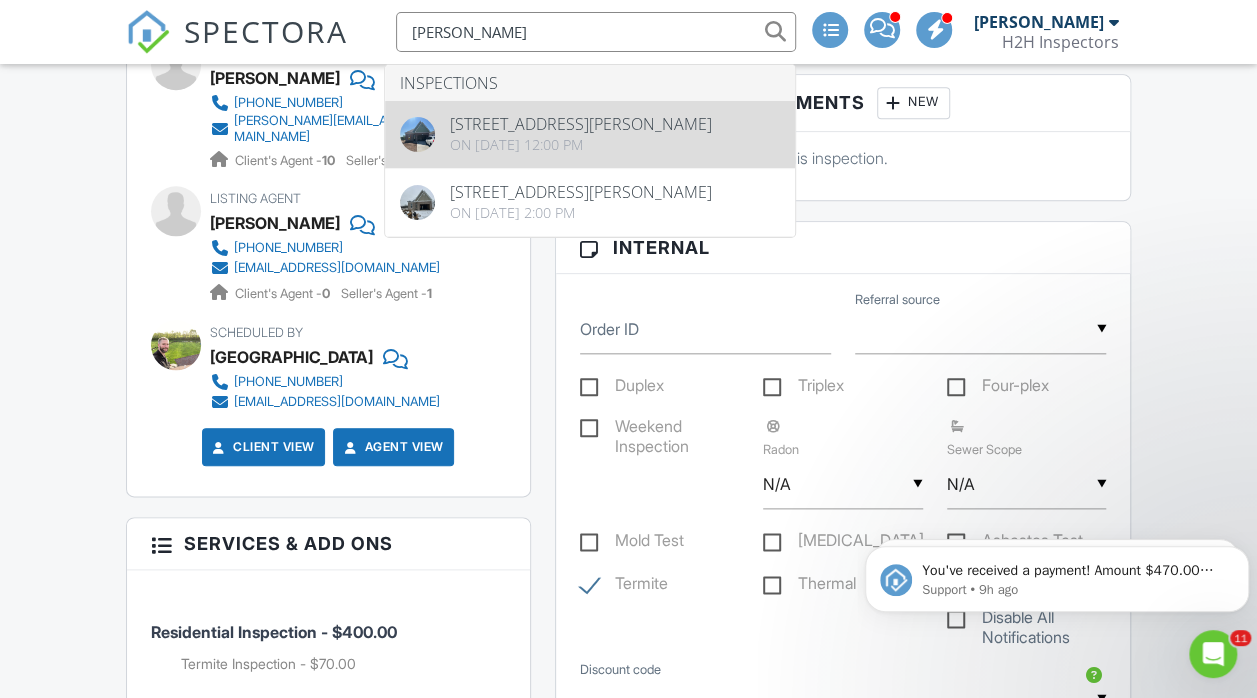 type on "megan kifer" 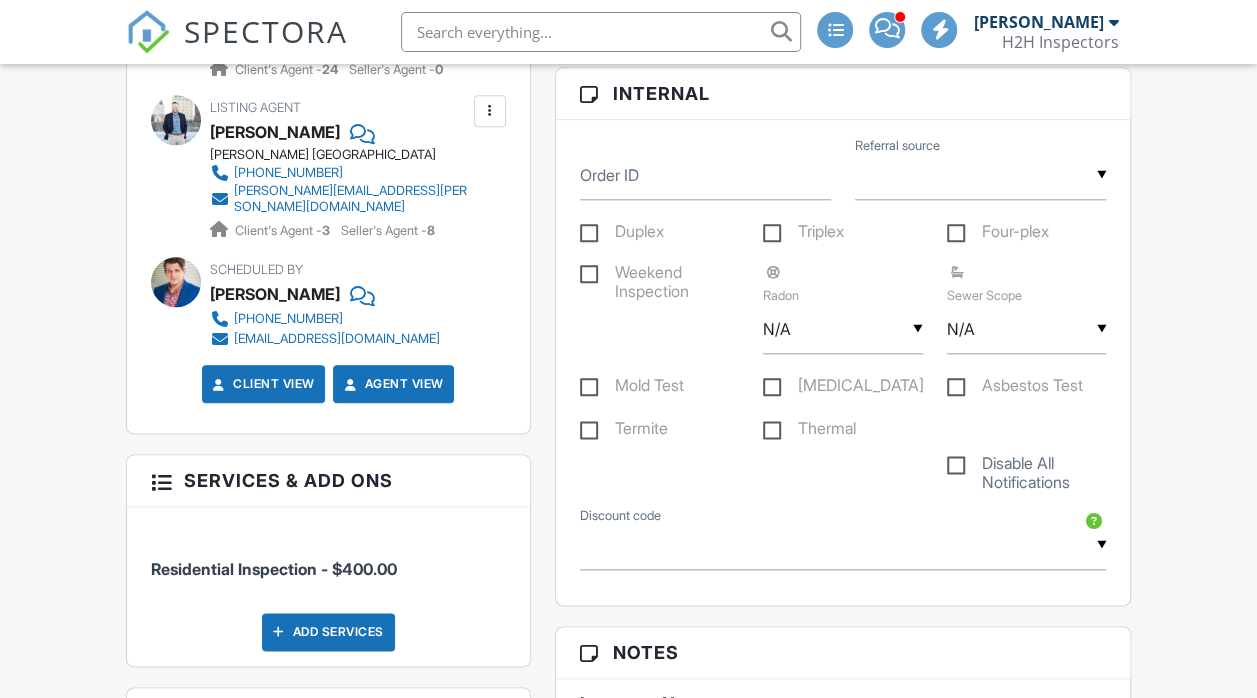 scroll, scrollTop: 993, scrollLeft: 0, axis: vertical 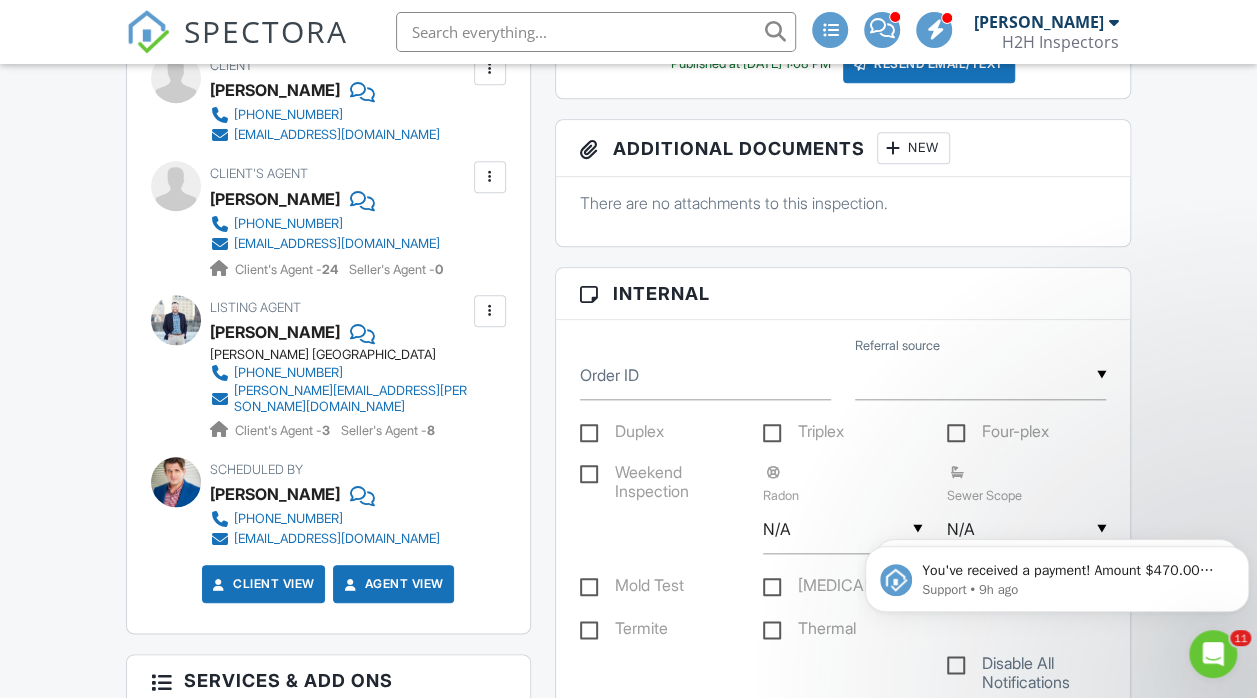 click at bounding box center (590, 32) 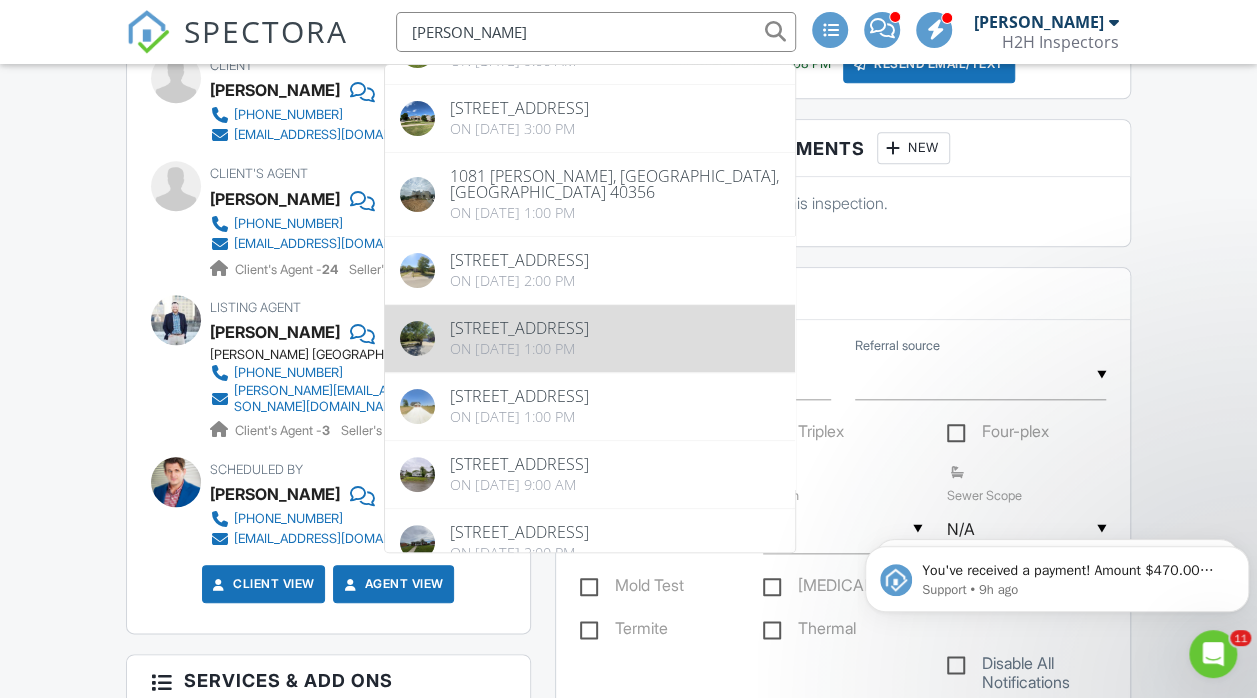 scroll, scrollTop: 0, scrollLeft: 0, axis: both 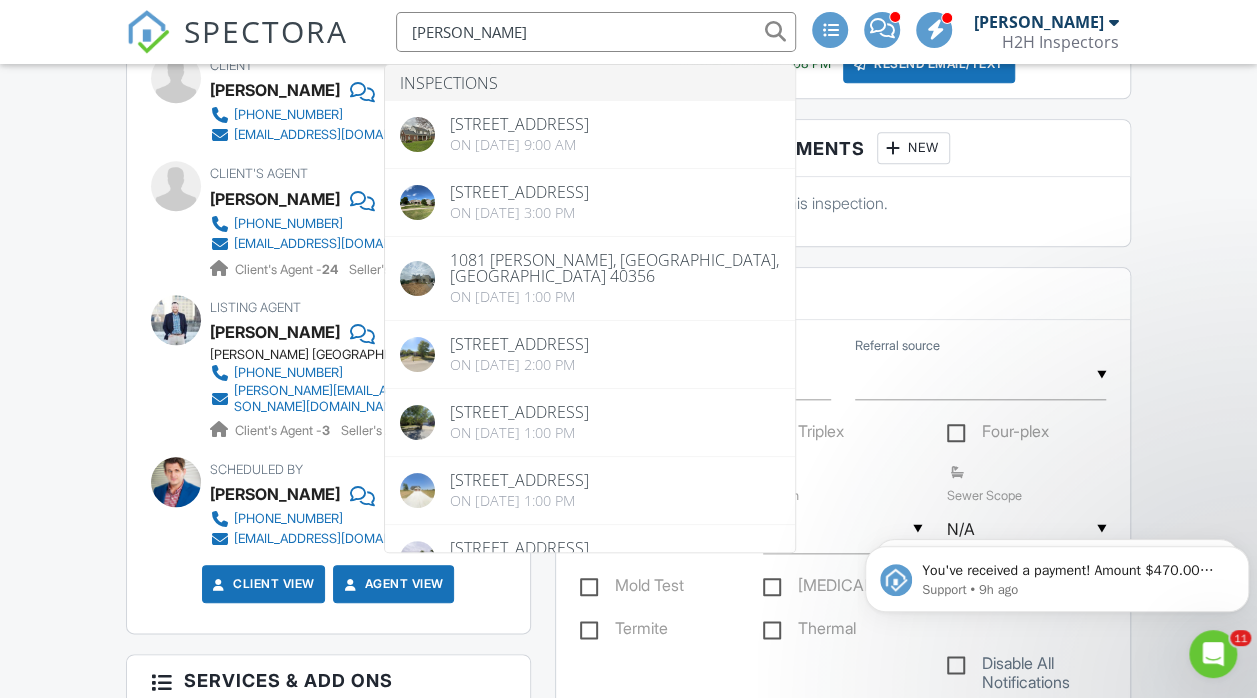 drag, startPoint x: 500, startPoint y: 16, endPoint x: 251, endPoint y: 30, distance: 249.39326 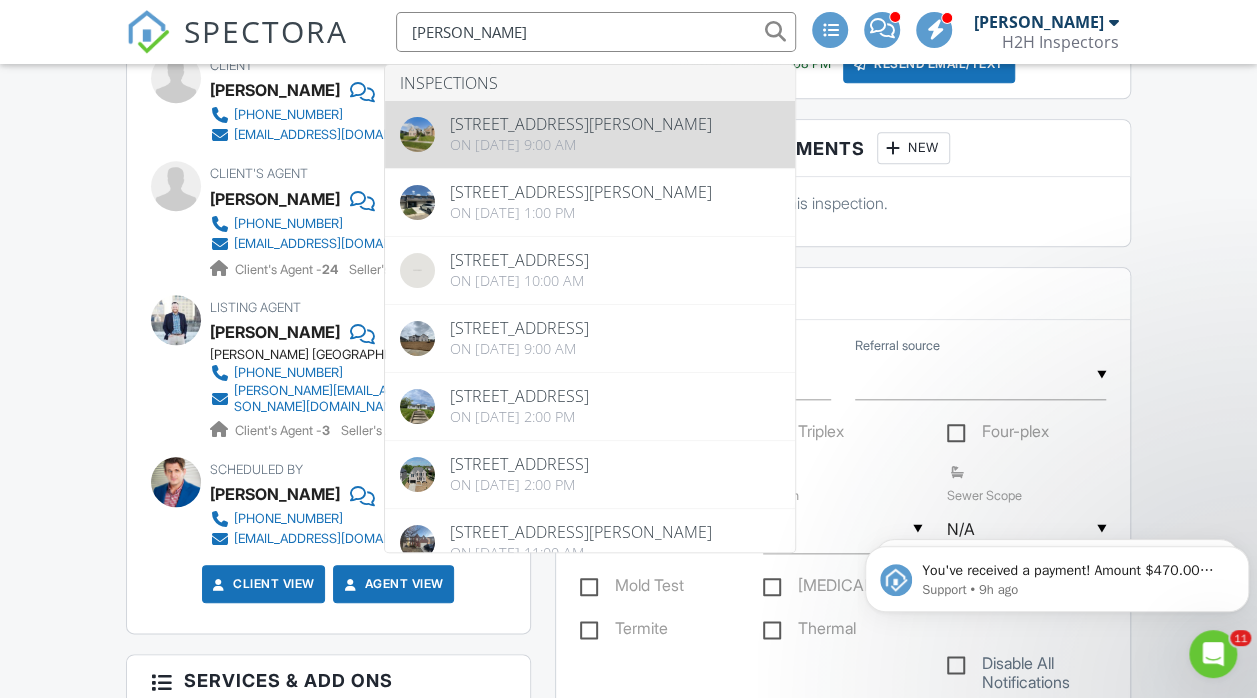 type on "smith" 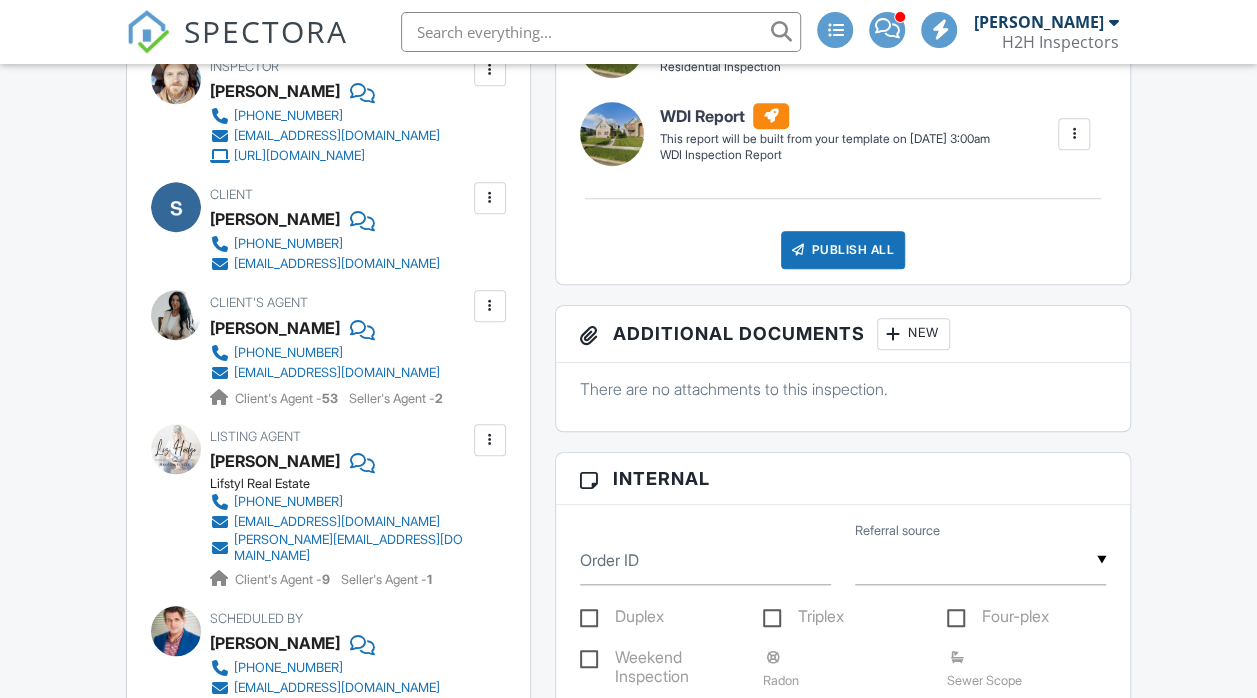 scroll, scrollTop: 637, scrollLeft: 0, axis: vertical 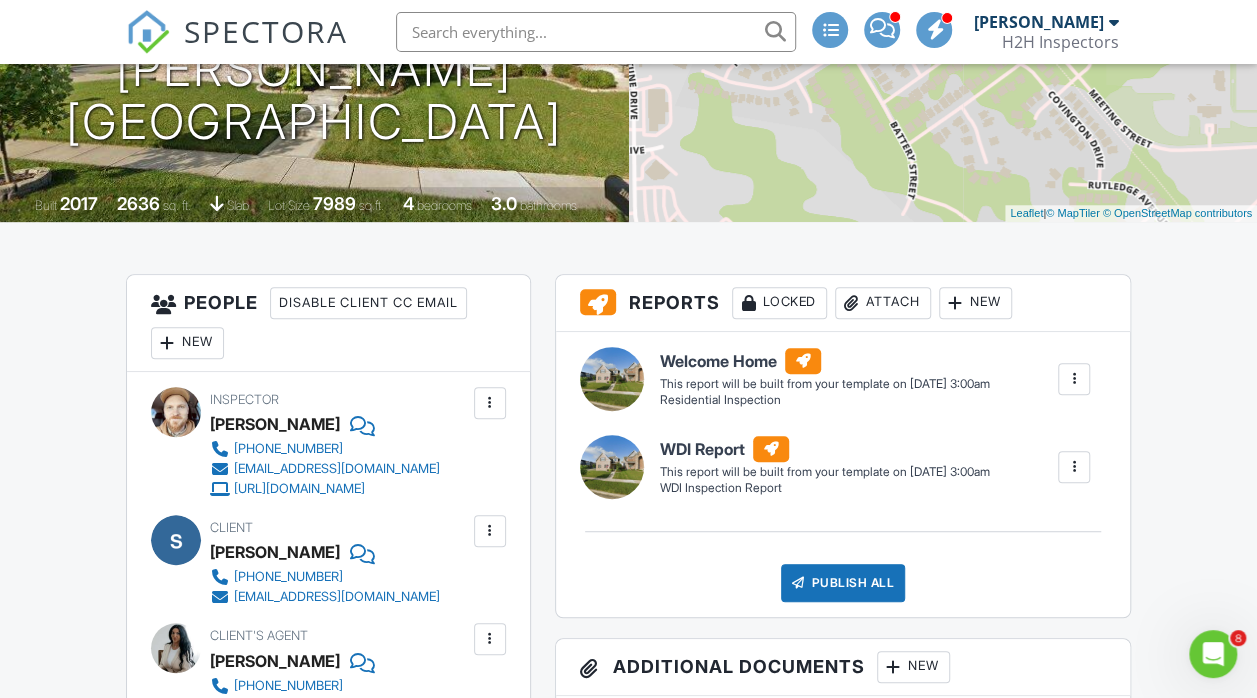 click at bounding box center (596, 32) 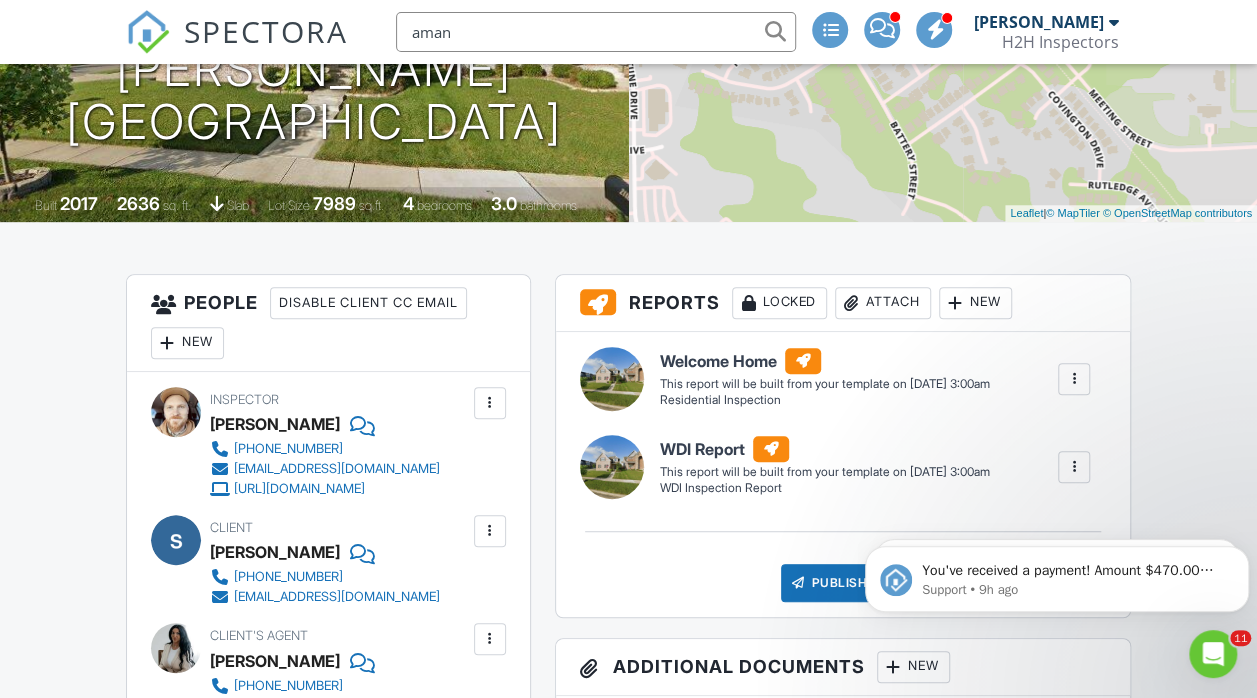 scroll, scrollTop: 0, scrollLeft: 0, axis: both 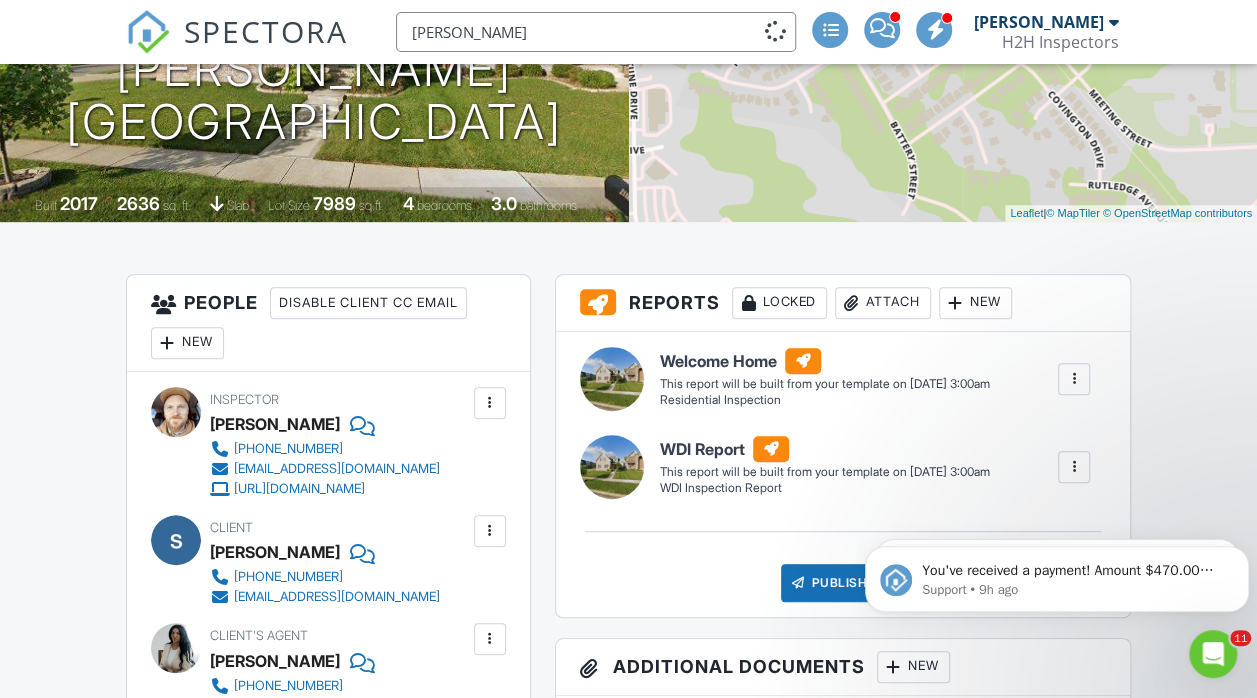 type on "amanda smith" 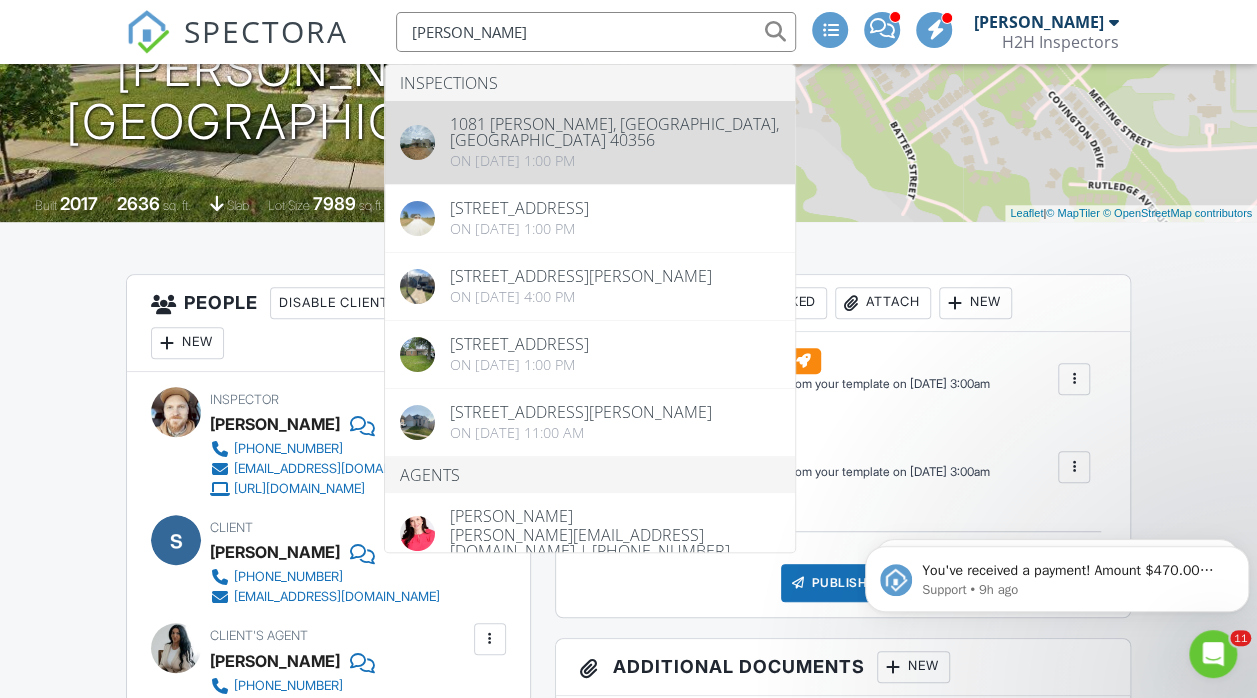 type 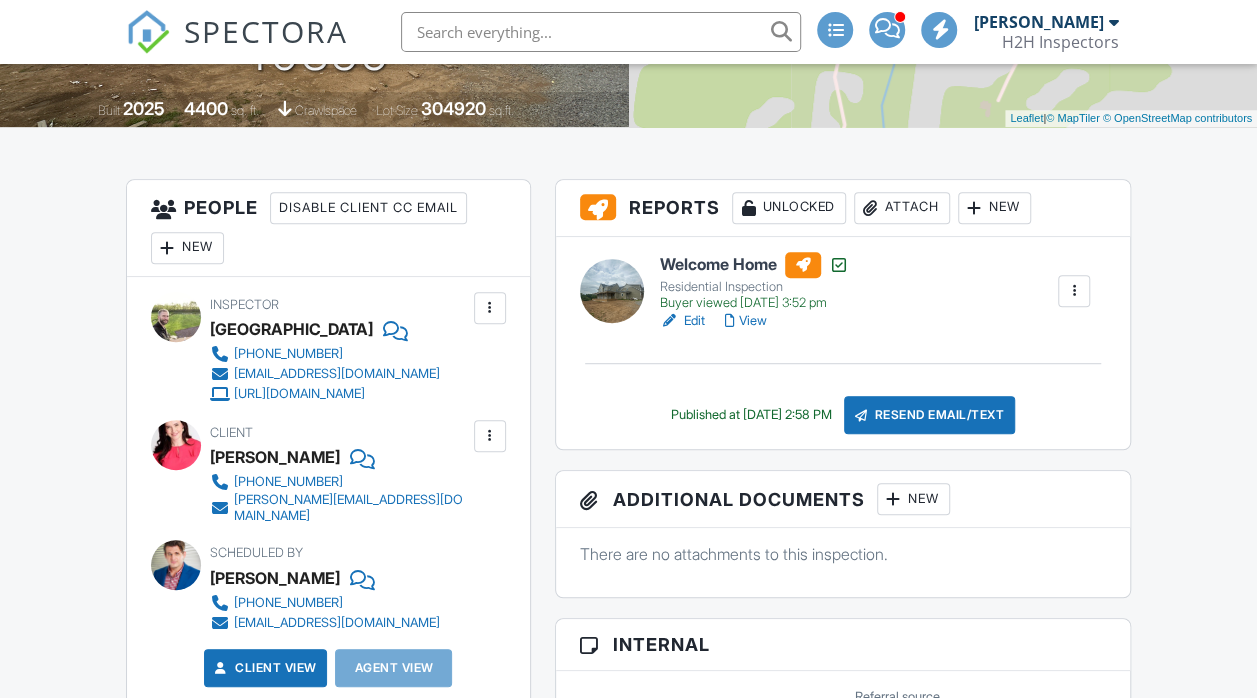 scroll, scrollTop: 428, scrollLeft: 0, axis: vertical 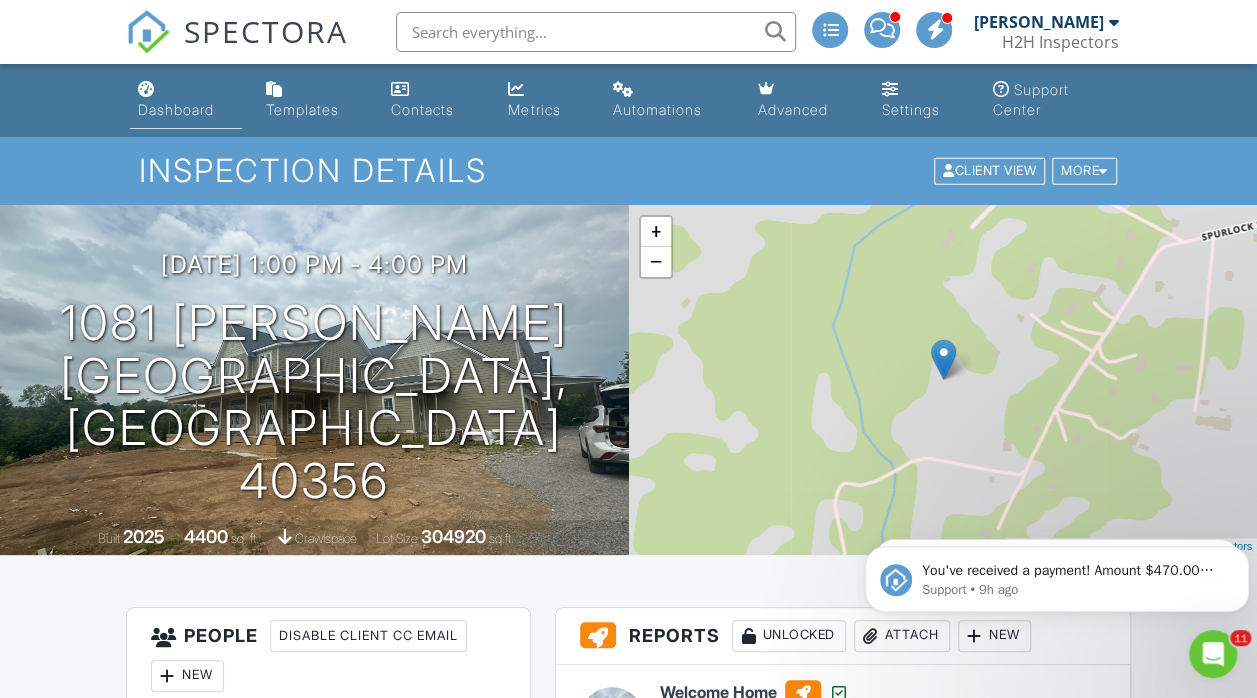 click on "Dashboard" at bounding box center [186, 100] 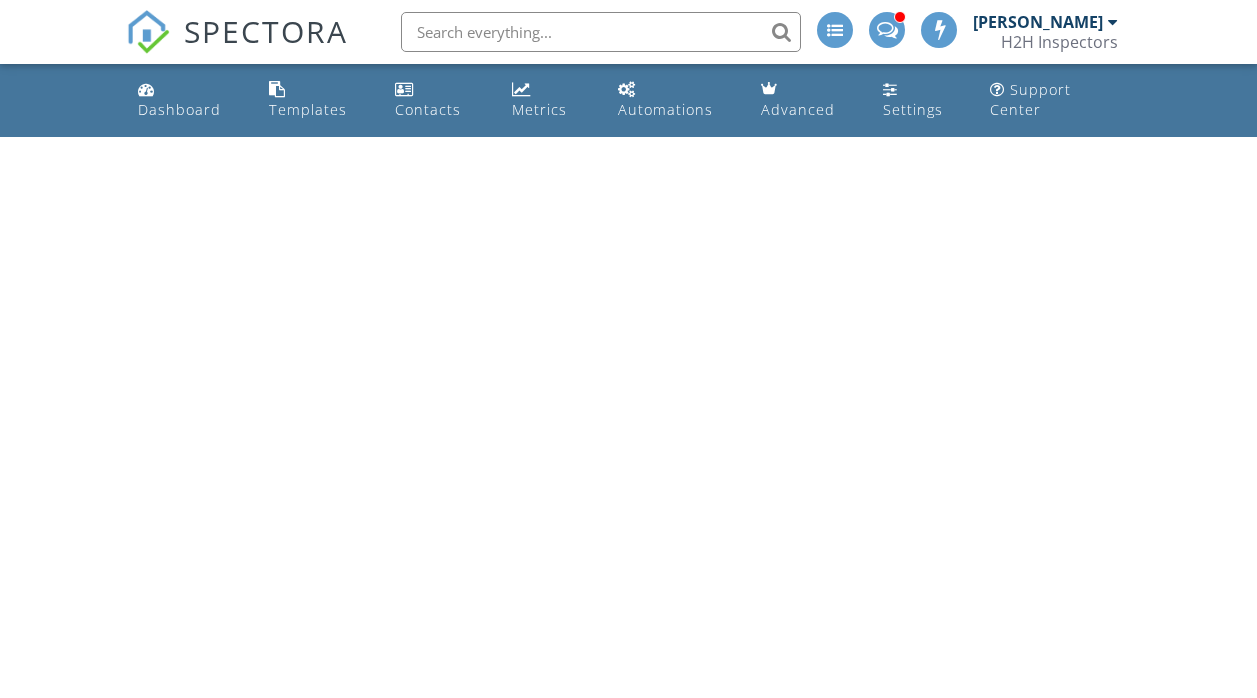 scroll, scrollTop: 0, scrollLeft: 0, axis: both 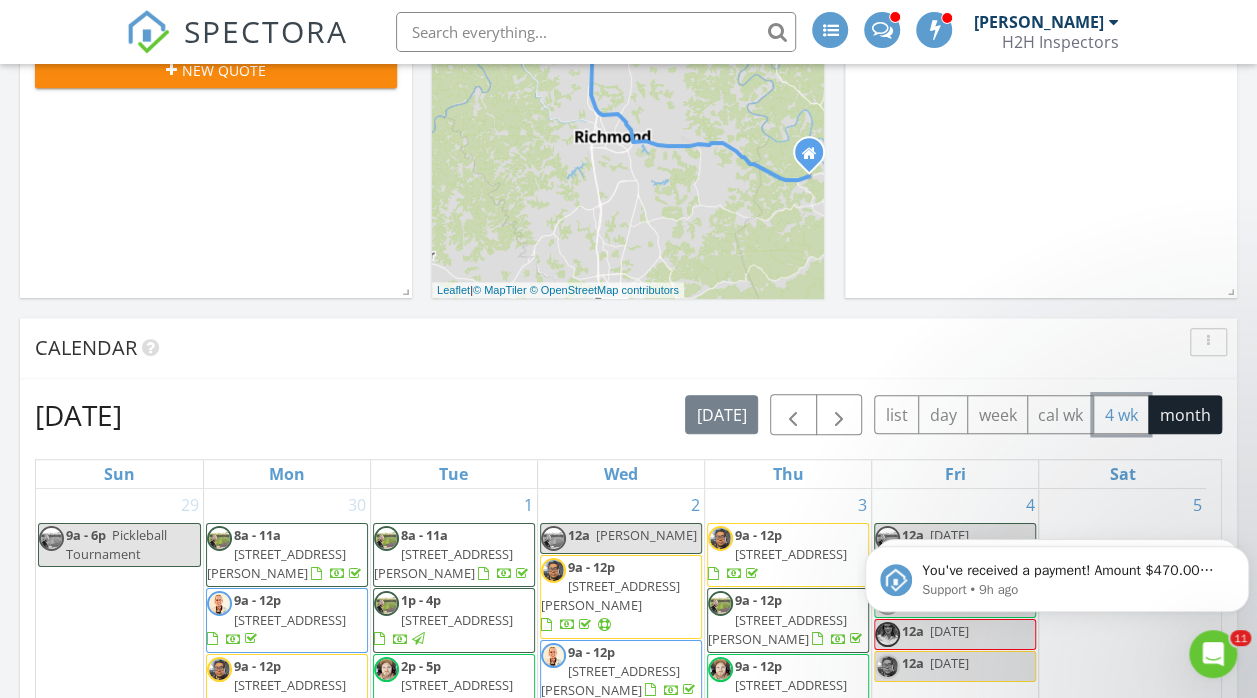 click on "4 wk" at bounding box center (1121, 414) 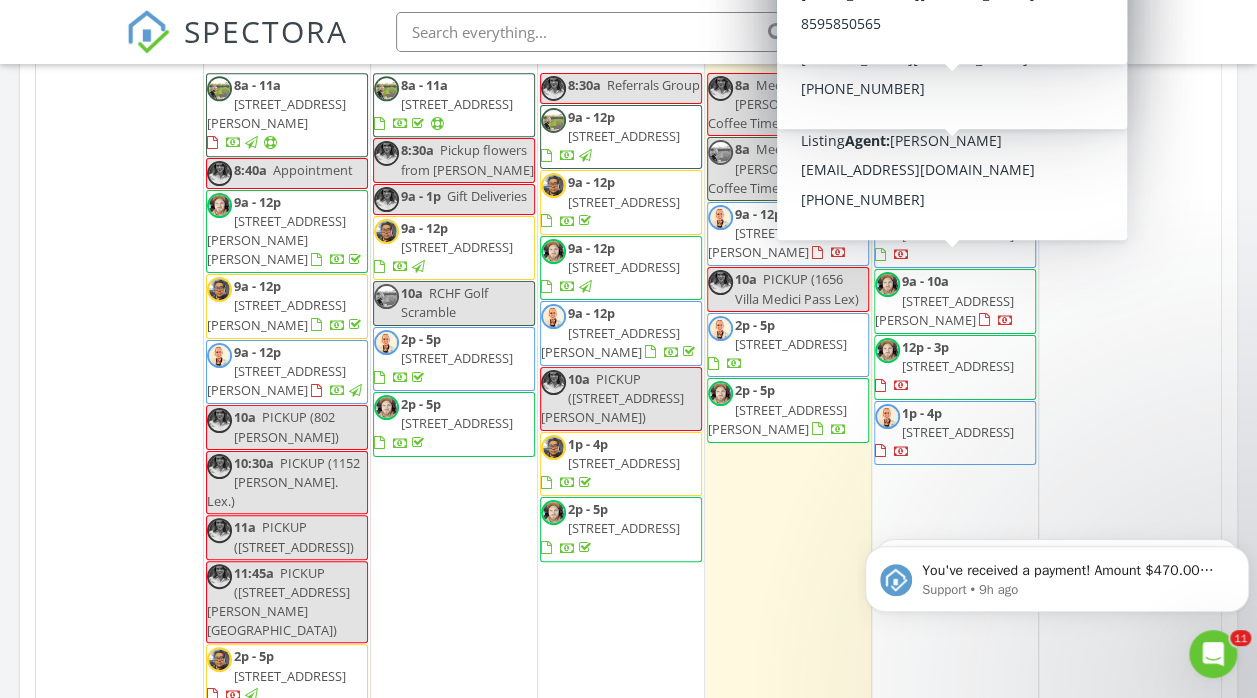 scroll, scrollTop: 851, scrollLeft: 0, axis: vertical 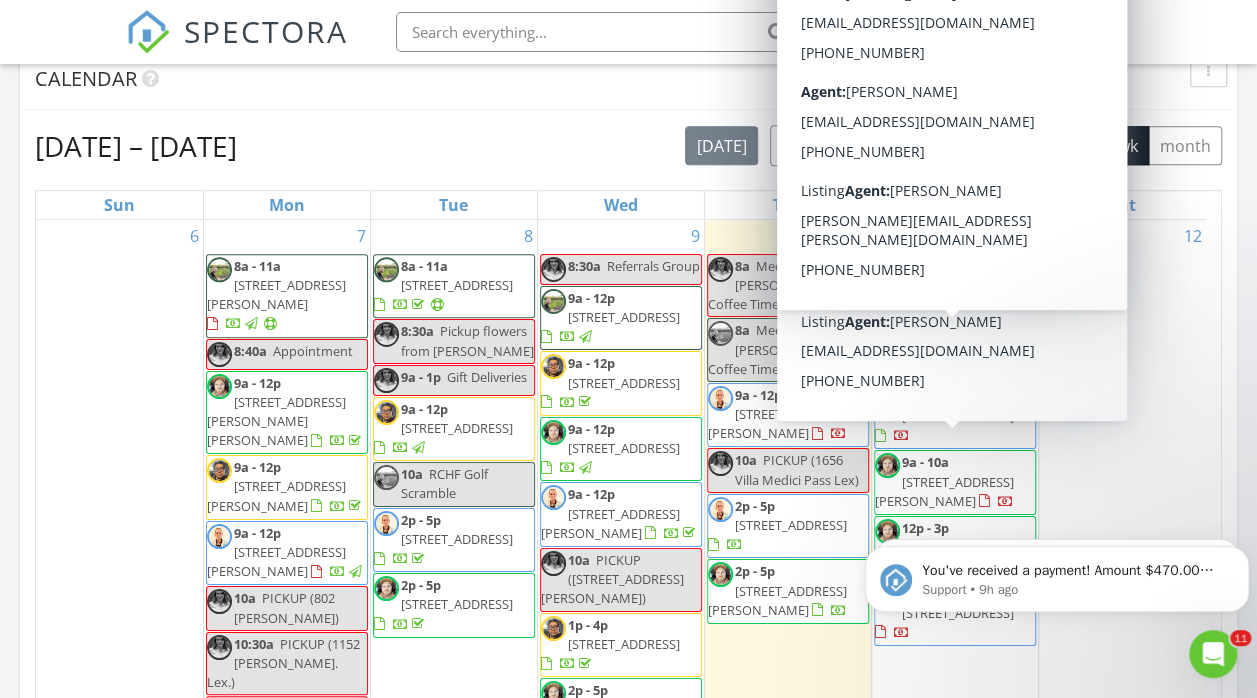 click on "[DATE] – [DATE] [DATE] list day week cal wk 4 wk month" at bounding box center (628, 145) 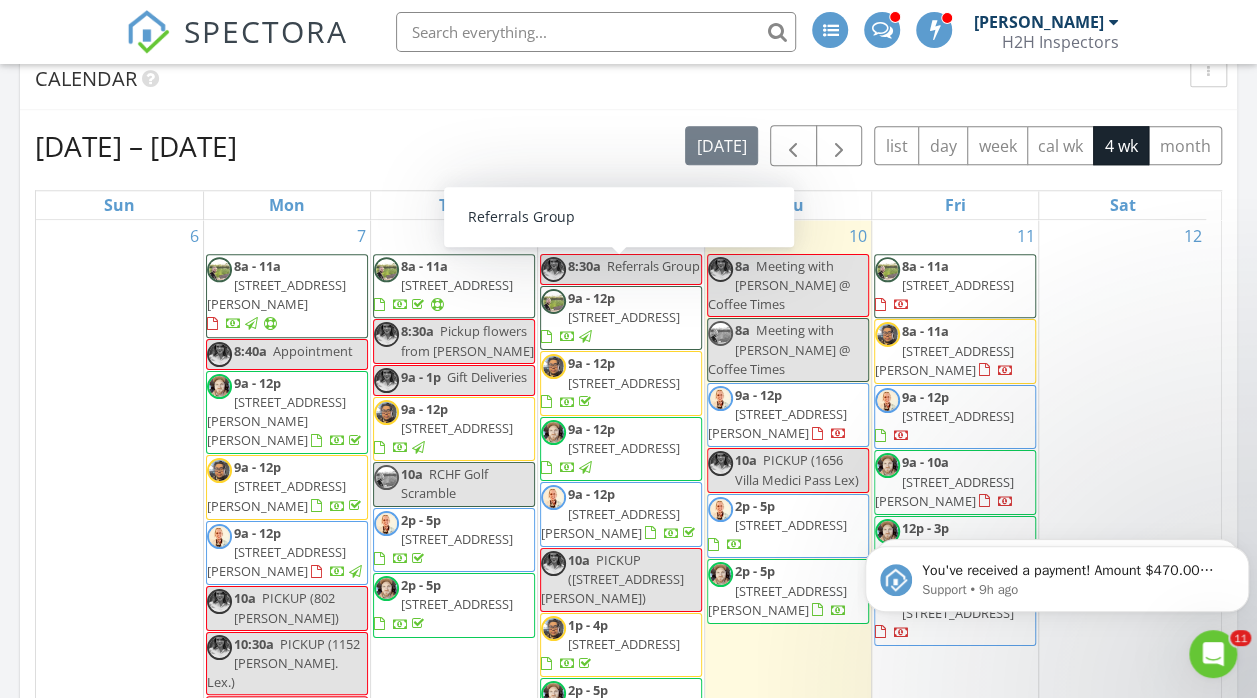 click on "[DATE] – [DATE] [DATE] list day week cal wk 4 wk month Sun Mon Tue Wed Thu Fri Sat 6 7
8a - 11a
[STREET_ADDRESS][PERSON_NAME]
8:40a
Appointment
9a - 12p
[STREET_ADDRESS][PERSON_NAME][PERSON_NAME]
9a - 12p
[STREET_ADDRESS][PERSON_NAME]
9a - 12p
[STREET_ADDRESS][PERSON_NAME]" at bounding box center [628, 565] 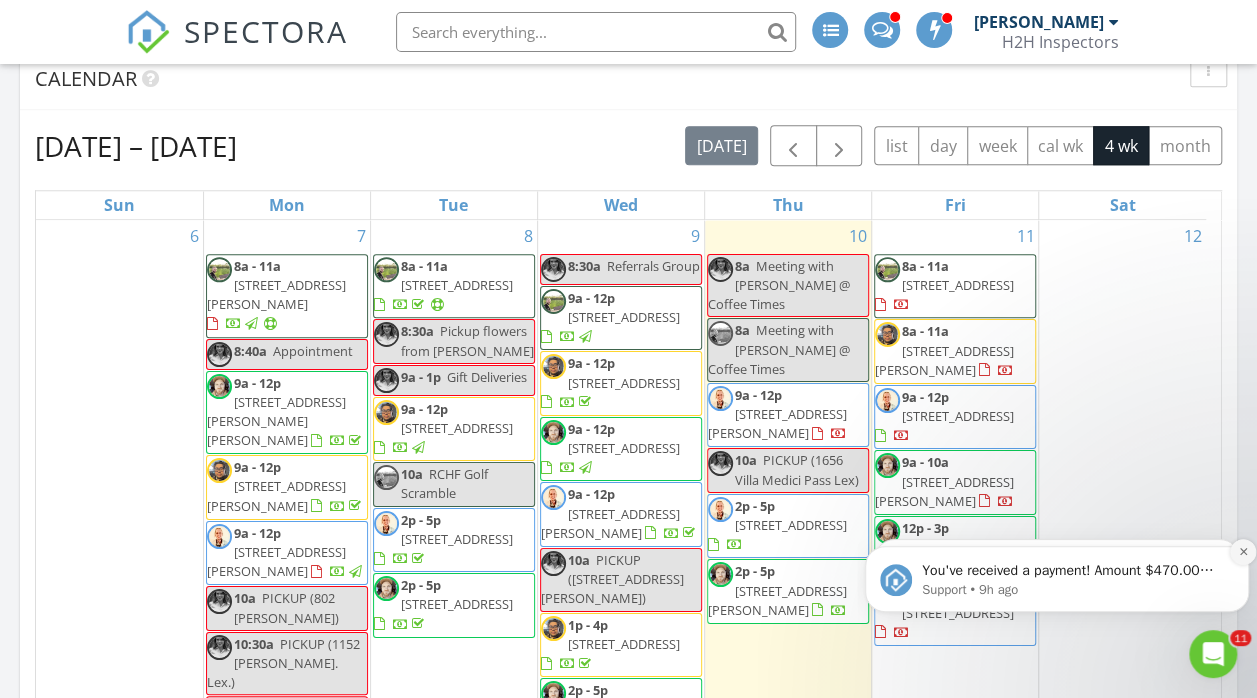 click at bounding box center [1243, 552] 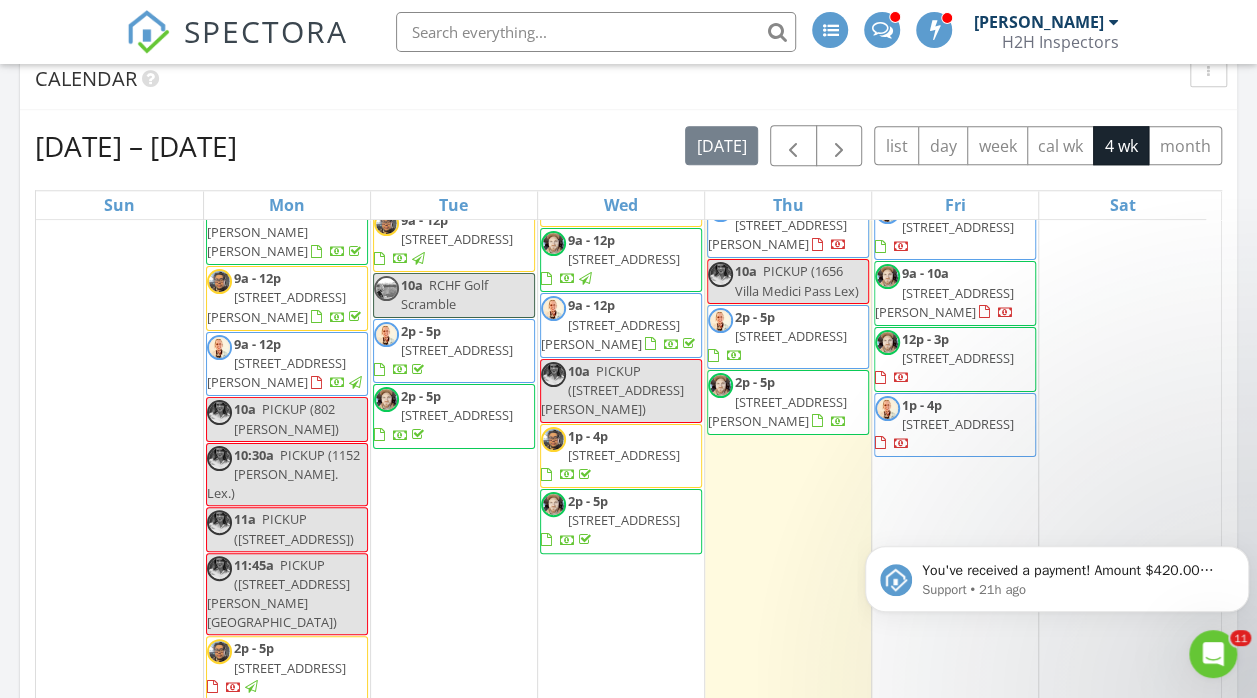 scroll, scrollTop: 496, scrollLeft: 0, axis: vertical 